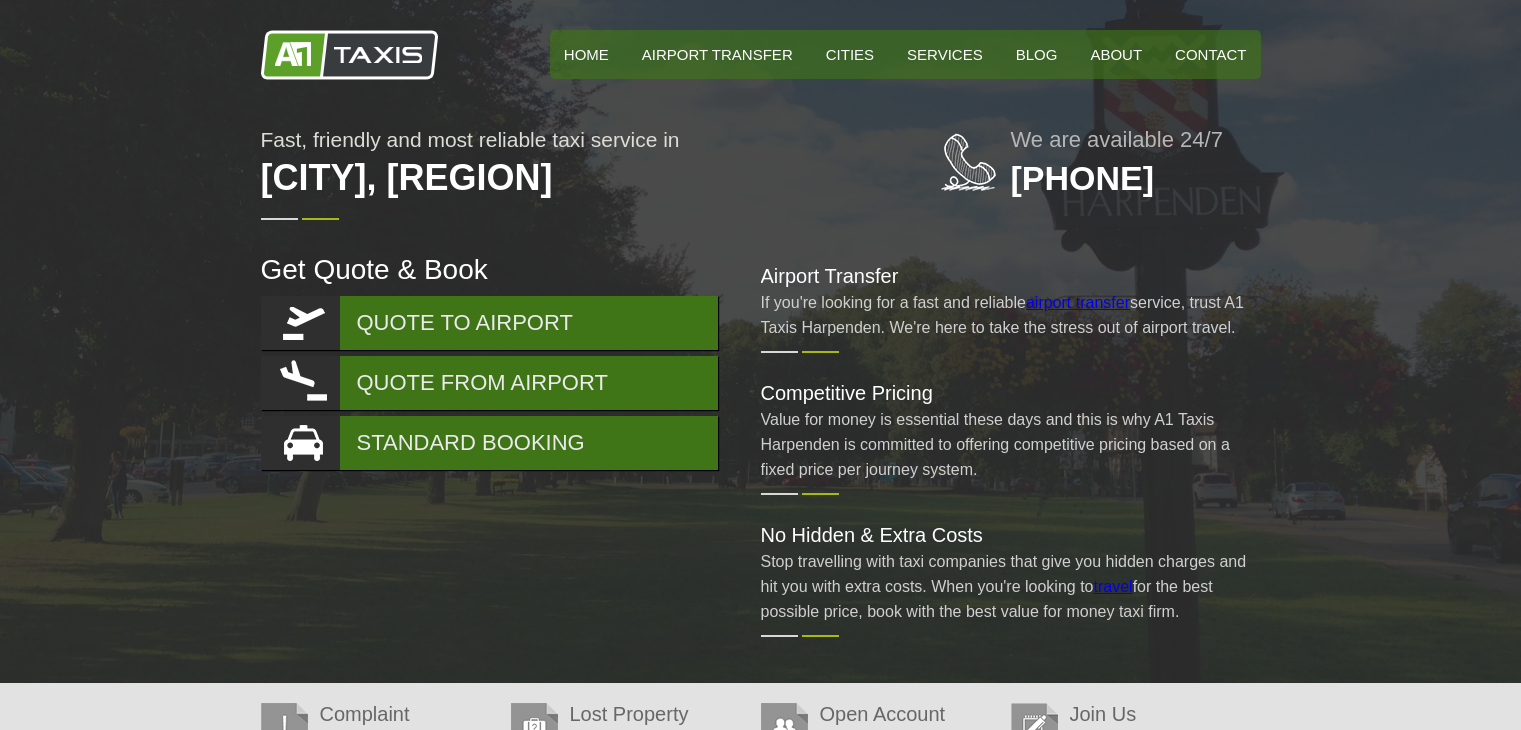 scroll, scrollTop: 0, scrollLeft: 0, axis: both 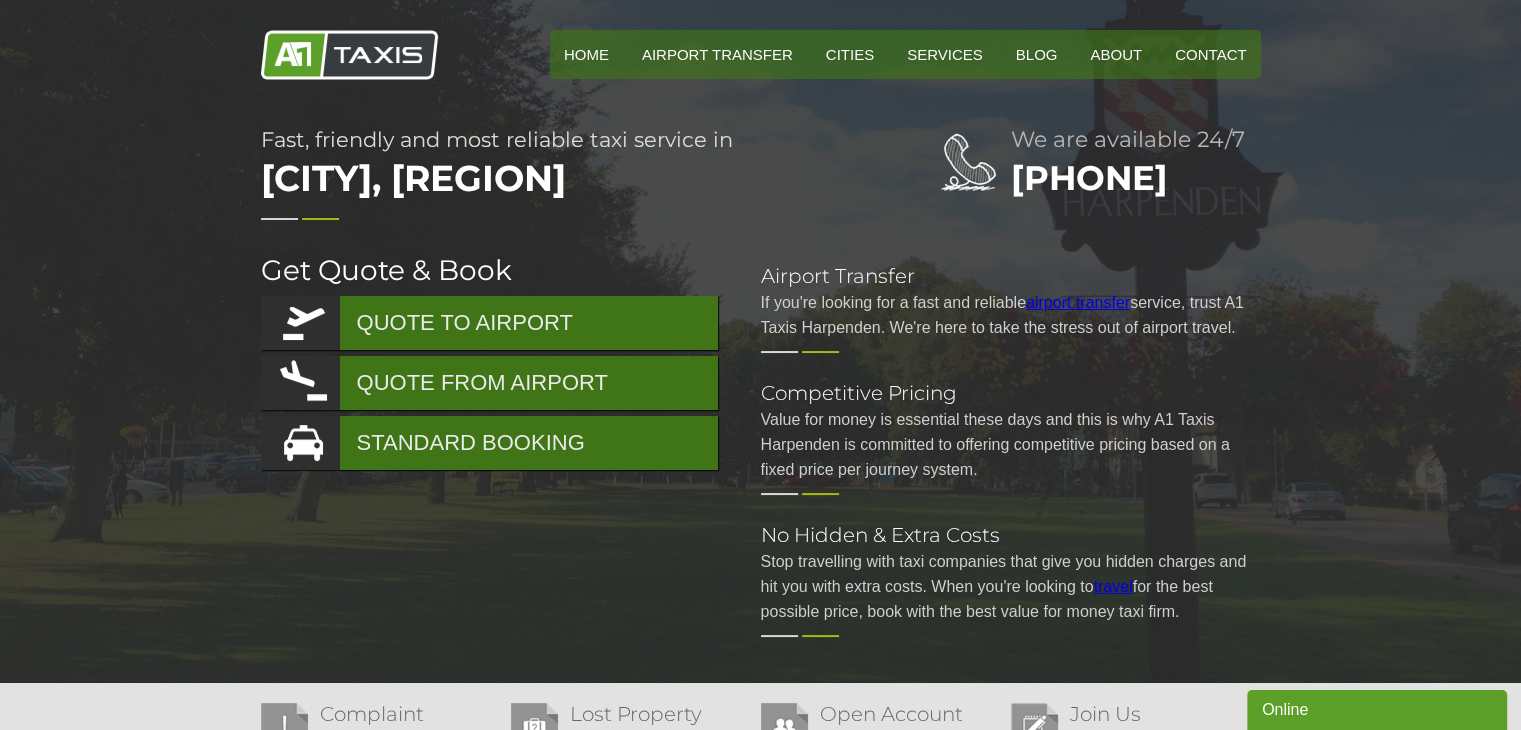 drag, startPoint x: 523, startPoint y: 437, endPoint x: 1278, endPoint y: 235, distance: 781.5555 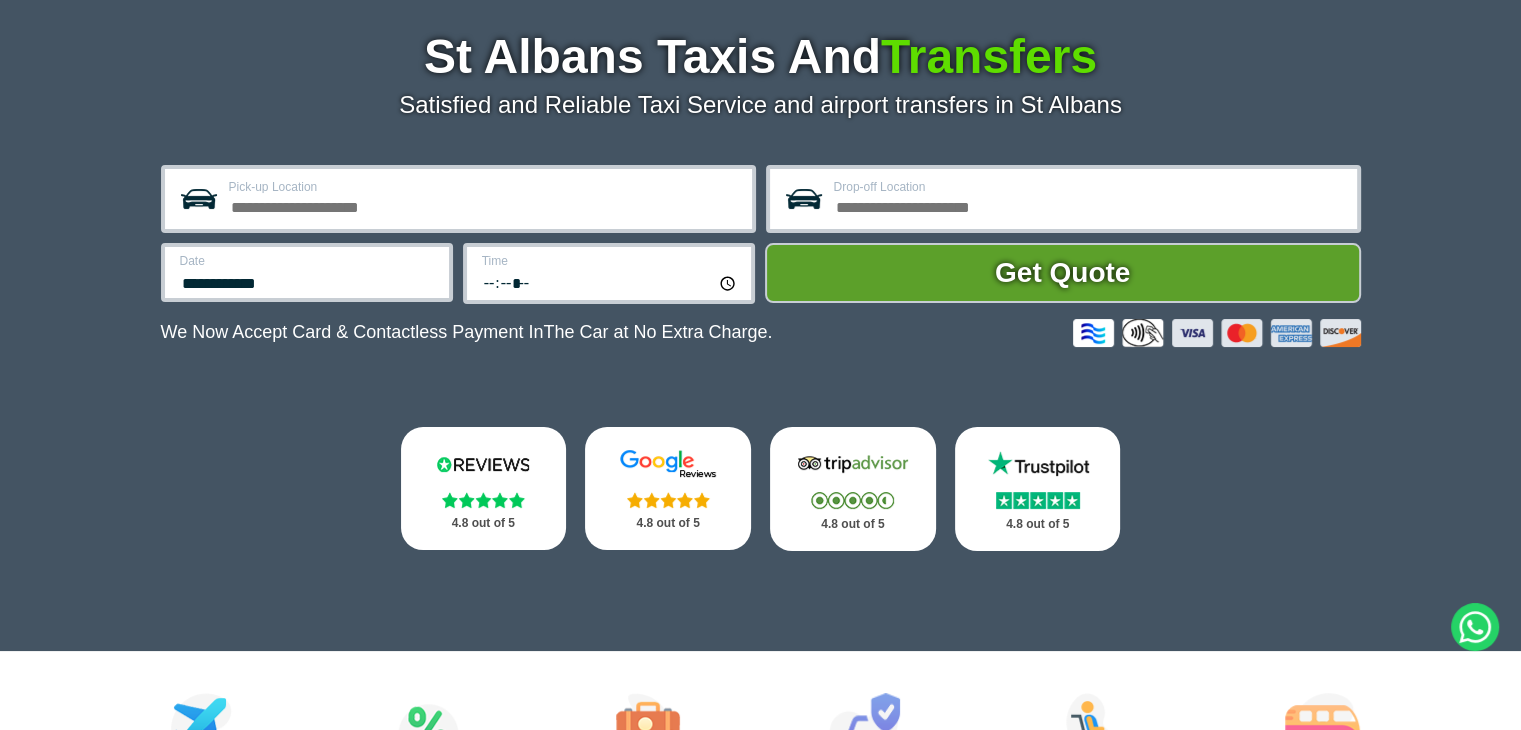 click on "Pick-up Location" at bounding box center [484, 205] 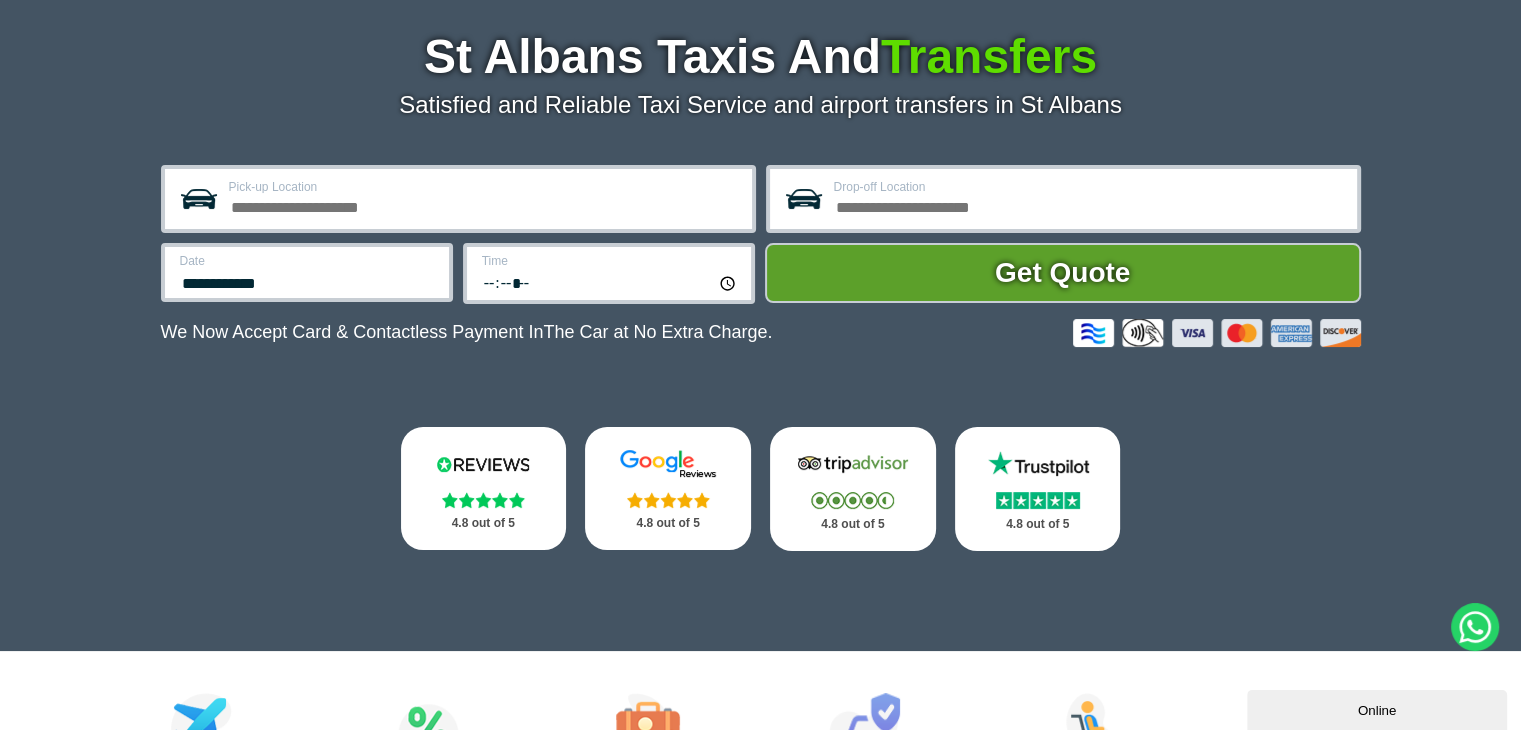 scroll, scrollTop: 0, scrollLeft: 0, axis: both 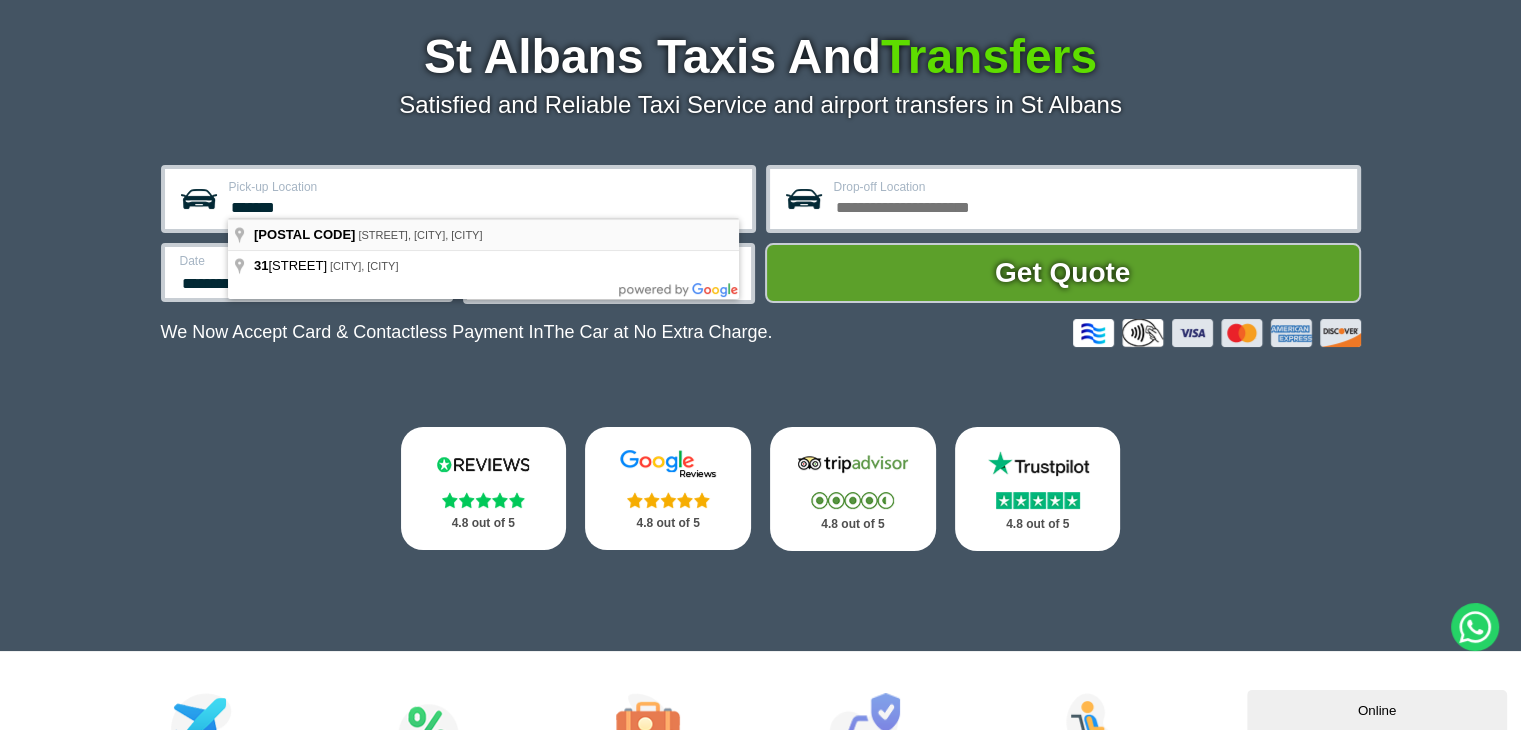 type on "**********" 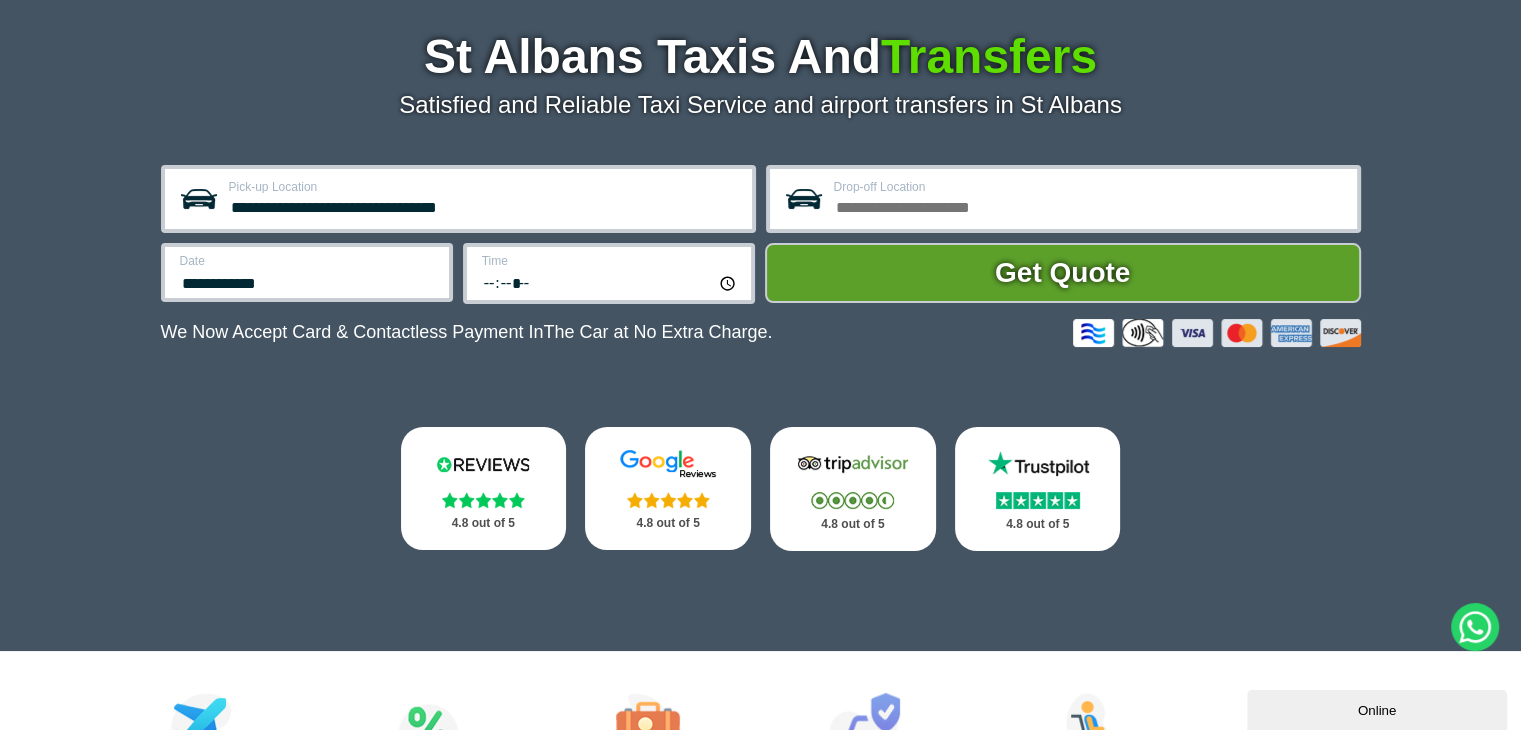 click on "Drop-off Location" at bounding box center (1089, 205) 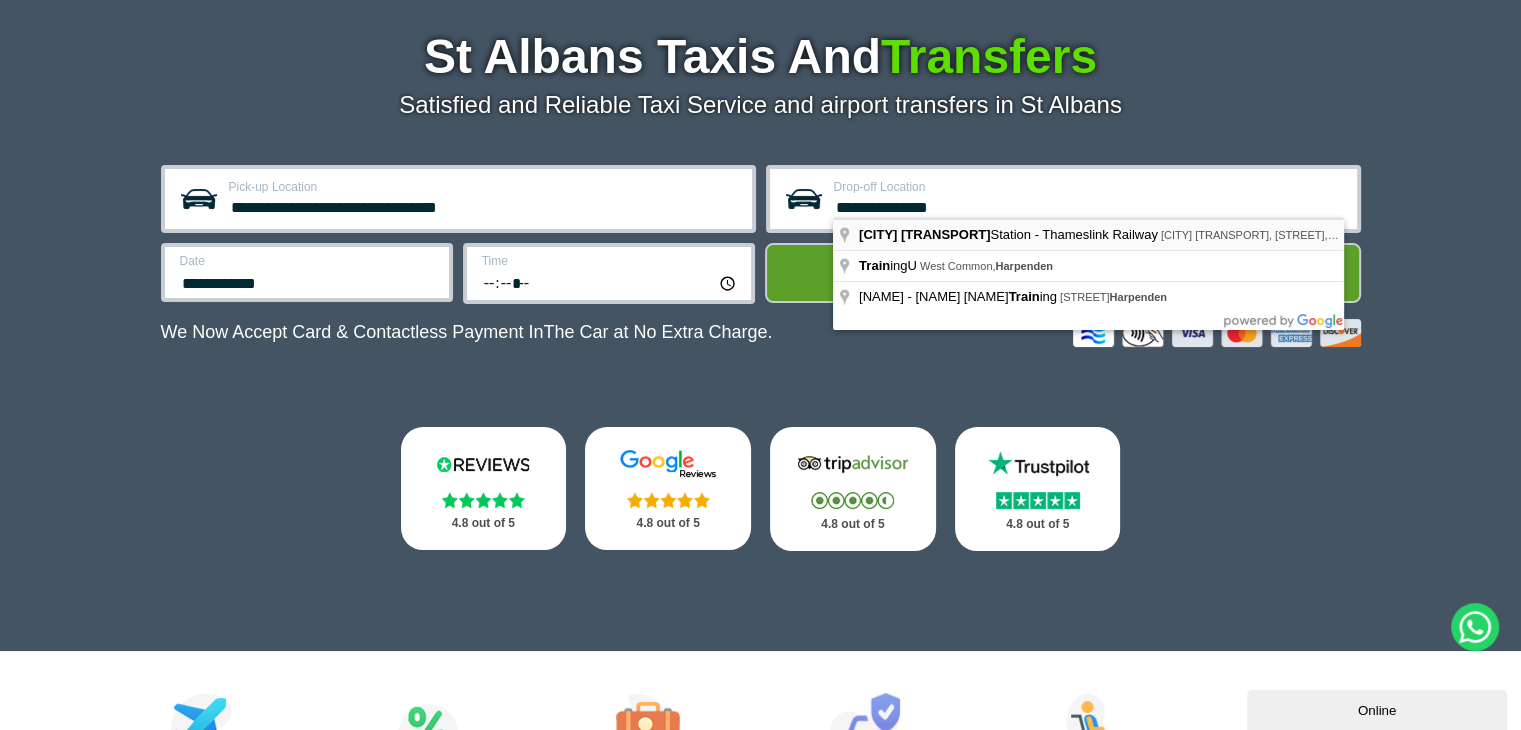type on "**********" 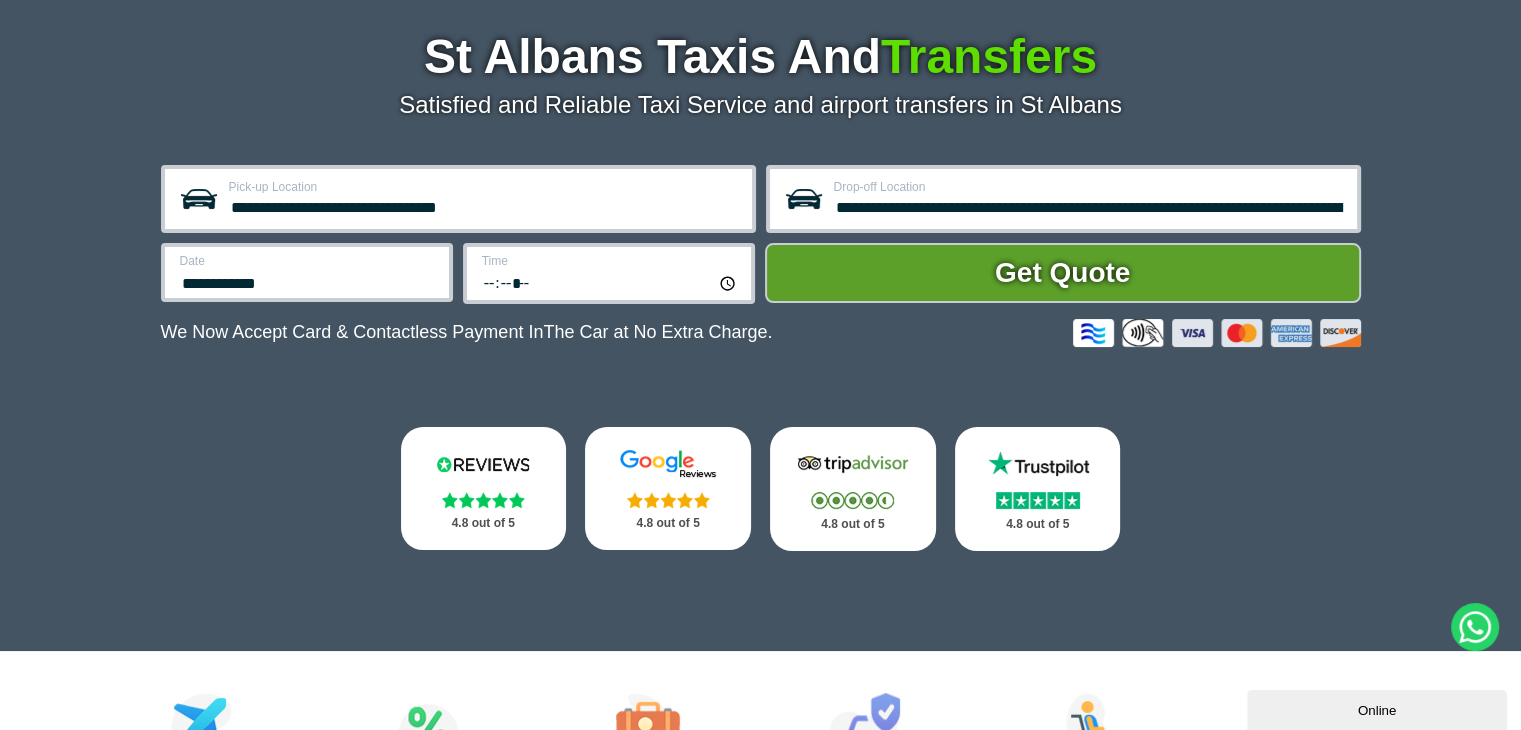 click on "**********" at bounding box center [308, 281] 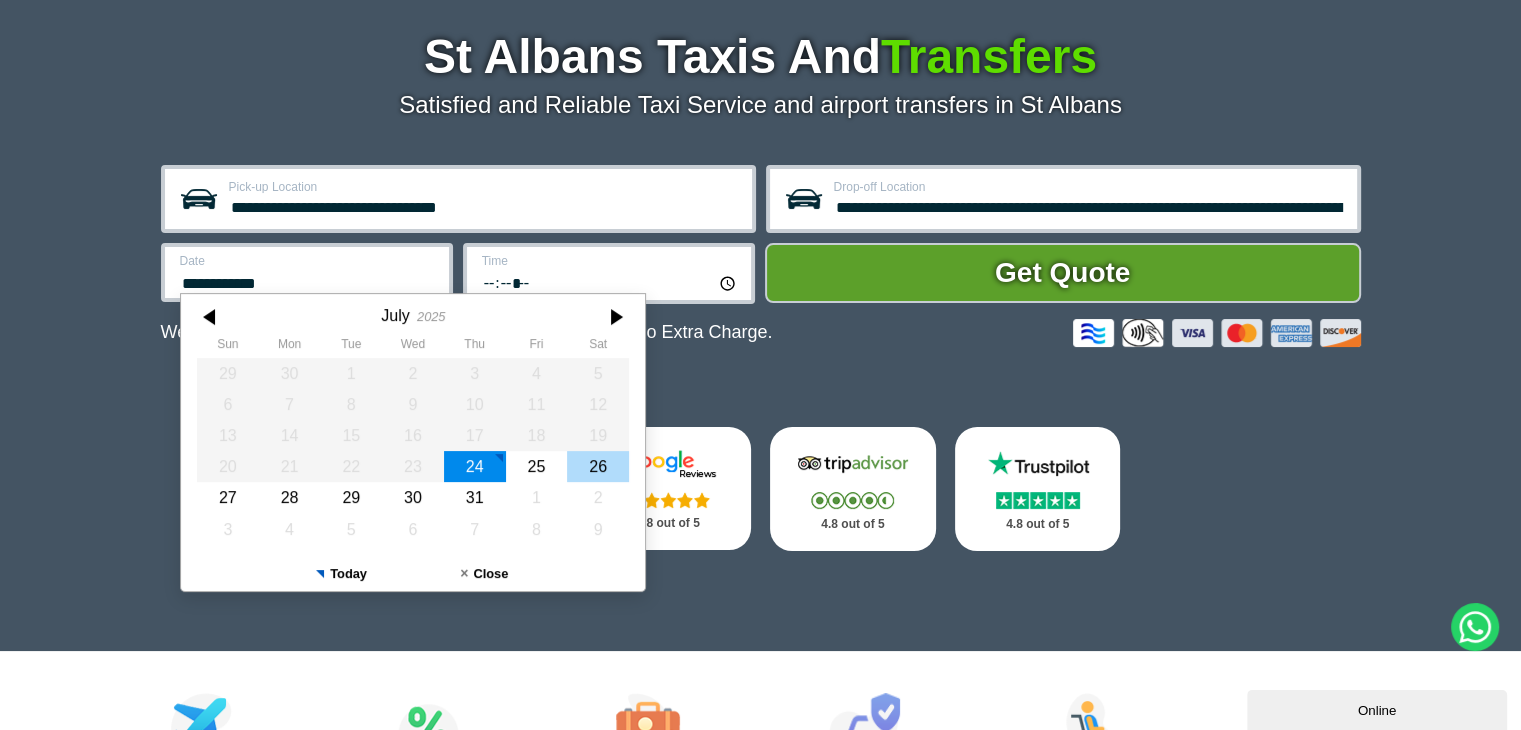 click on "26" at bounding box center [598, 466] 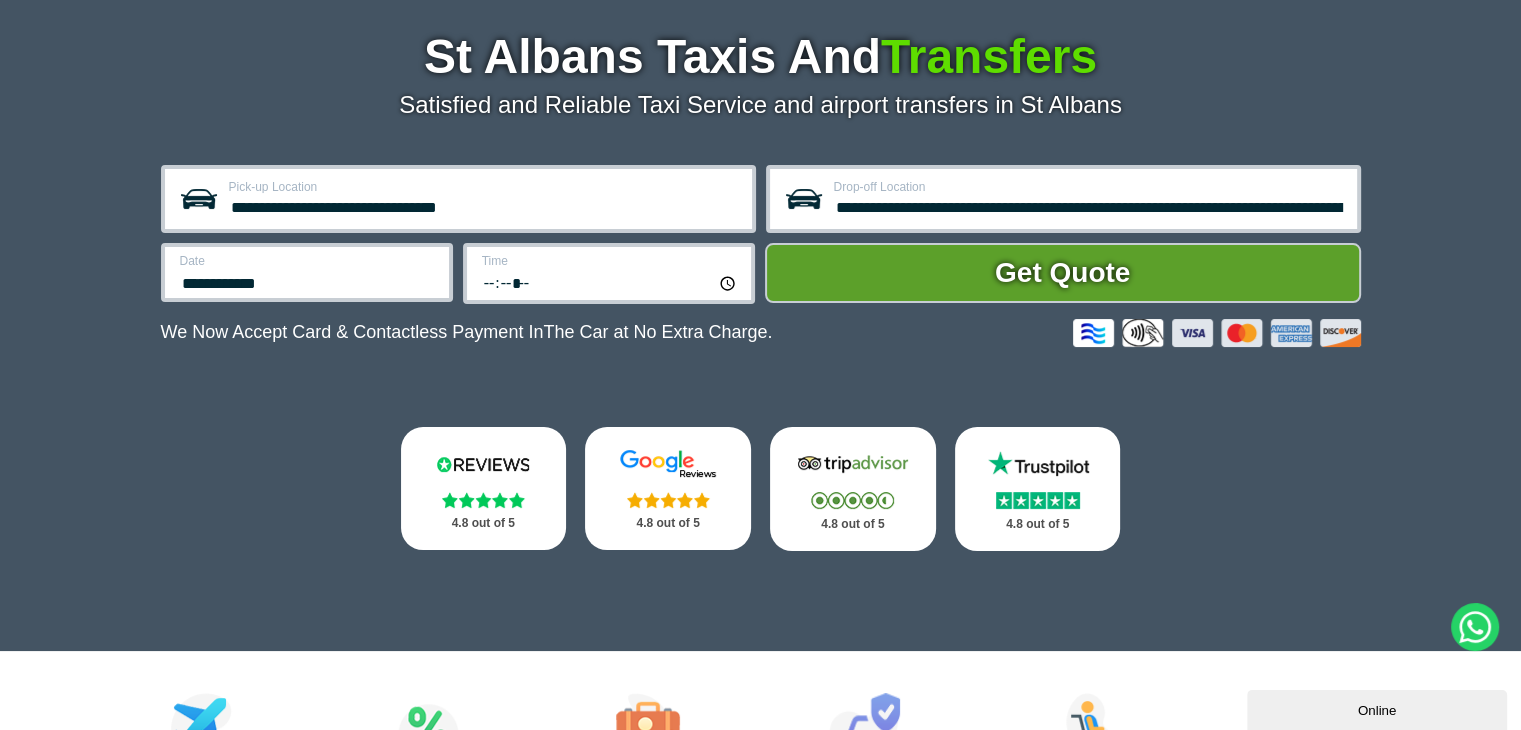 click on "*****" at bounding box center [610, 282] 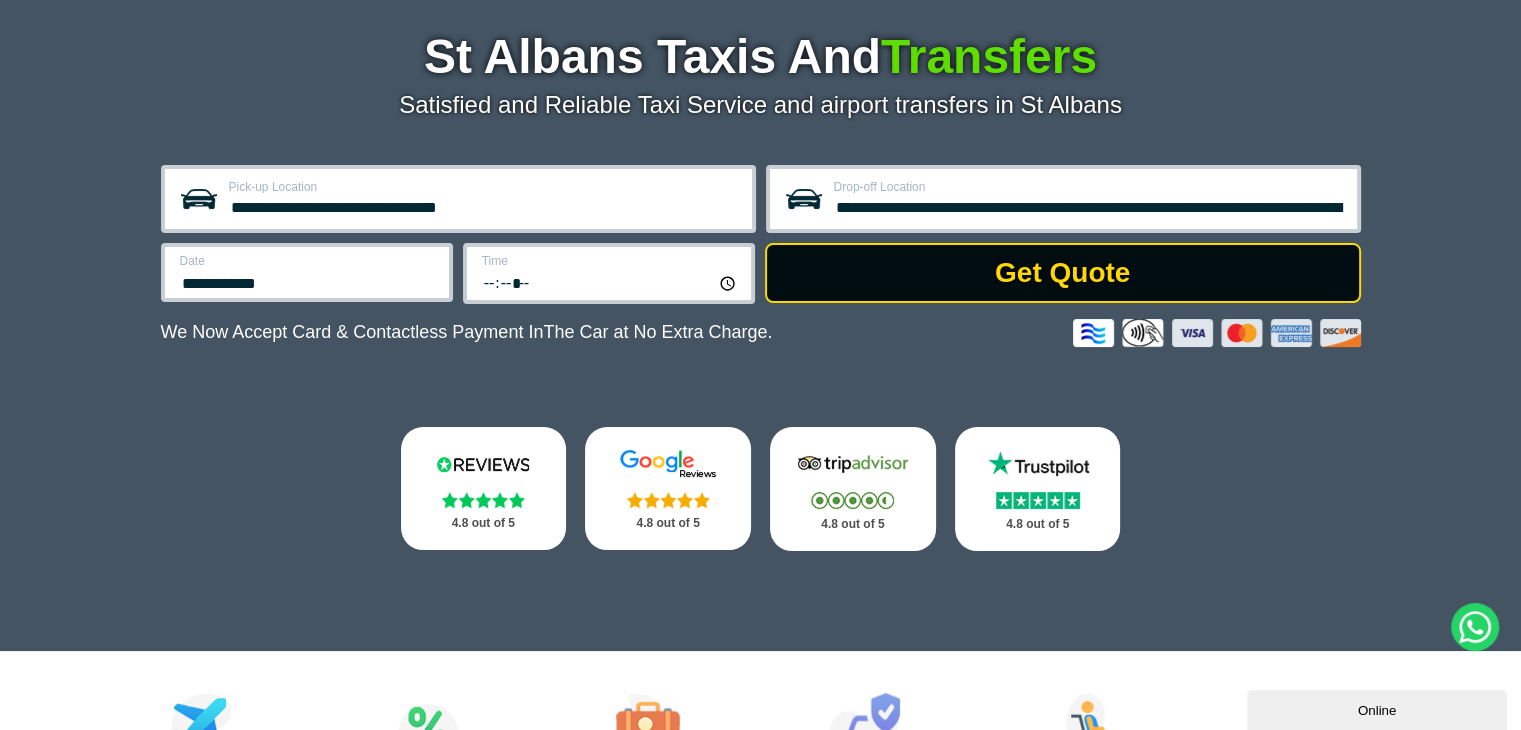 click on "Get Quote" at bounding box center (1063, 273) 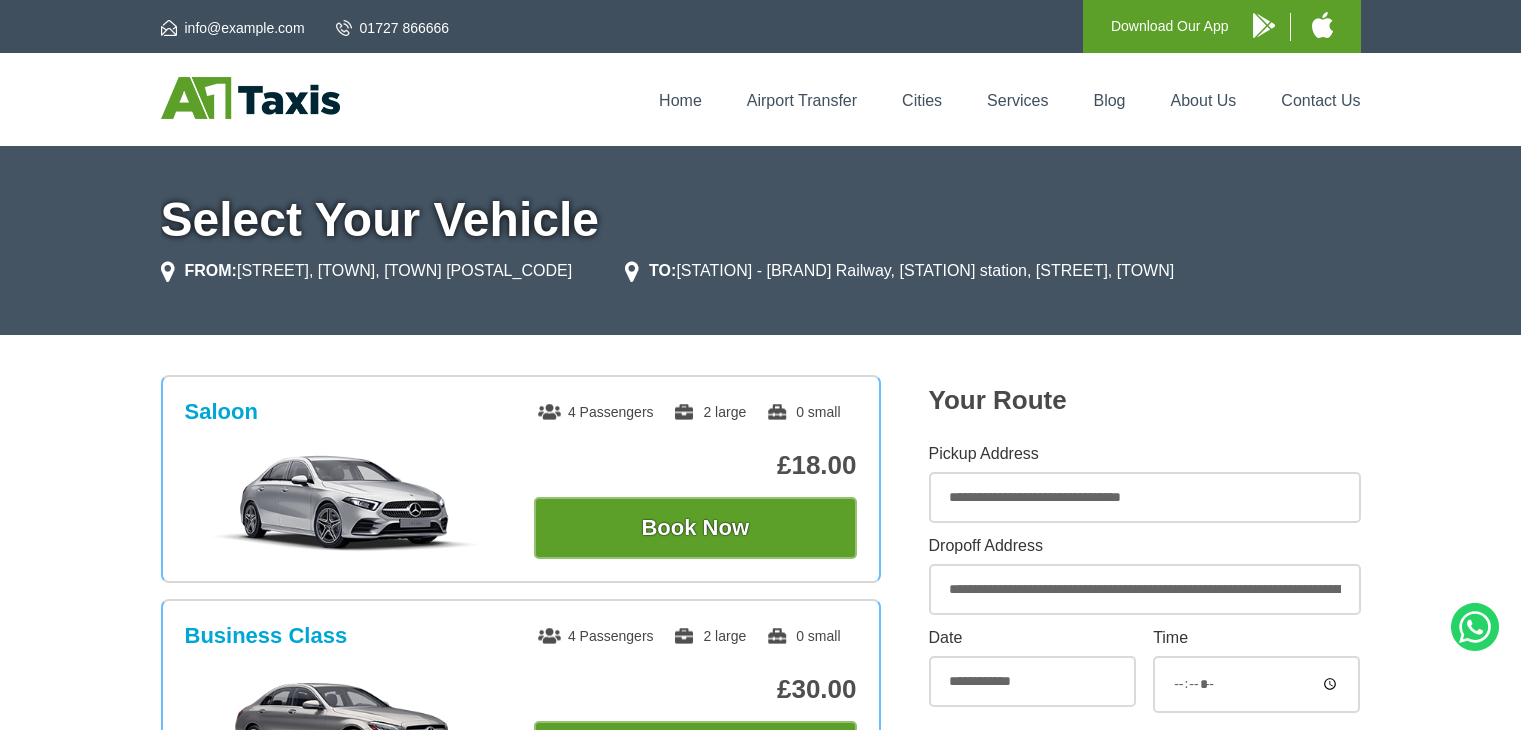 scroll, scrollTop: 0, scrollLeft: 0, axis: both 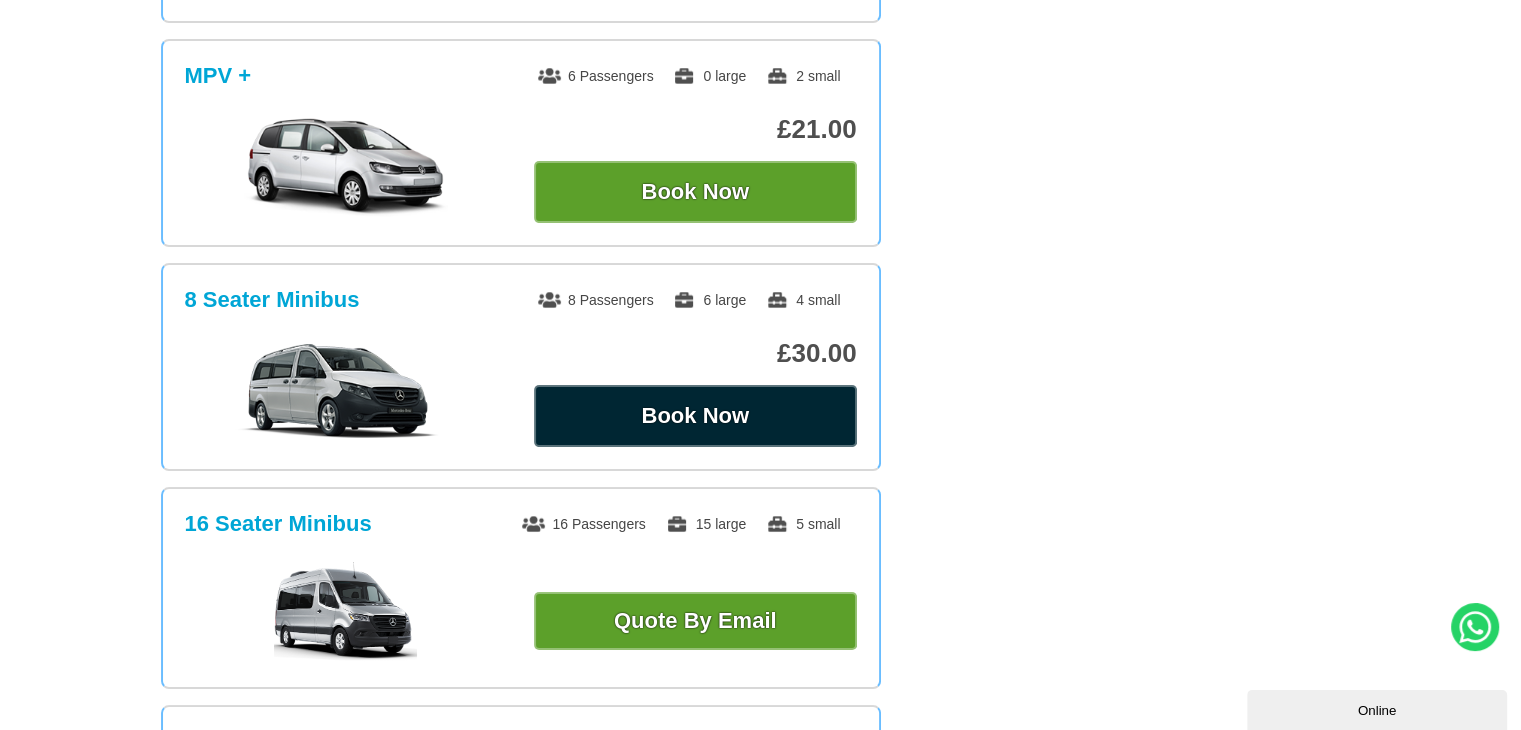 click on "Book Now" at bounding box center [695, 416] 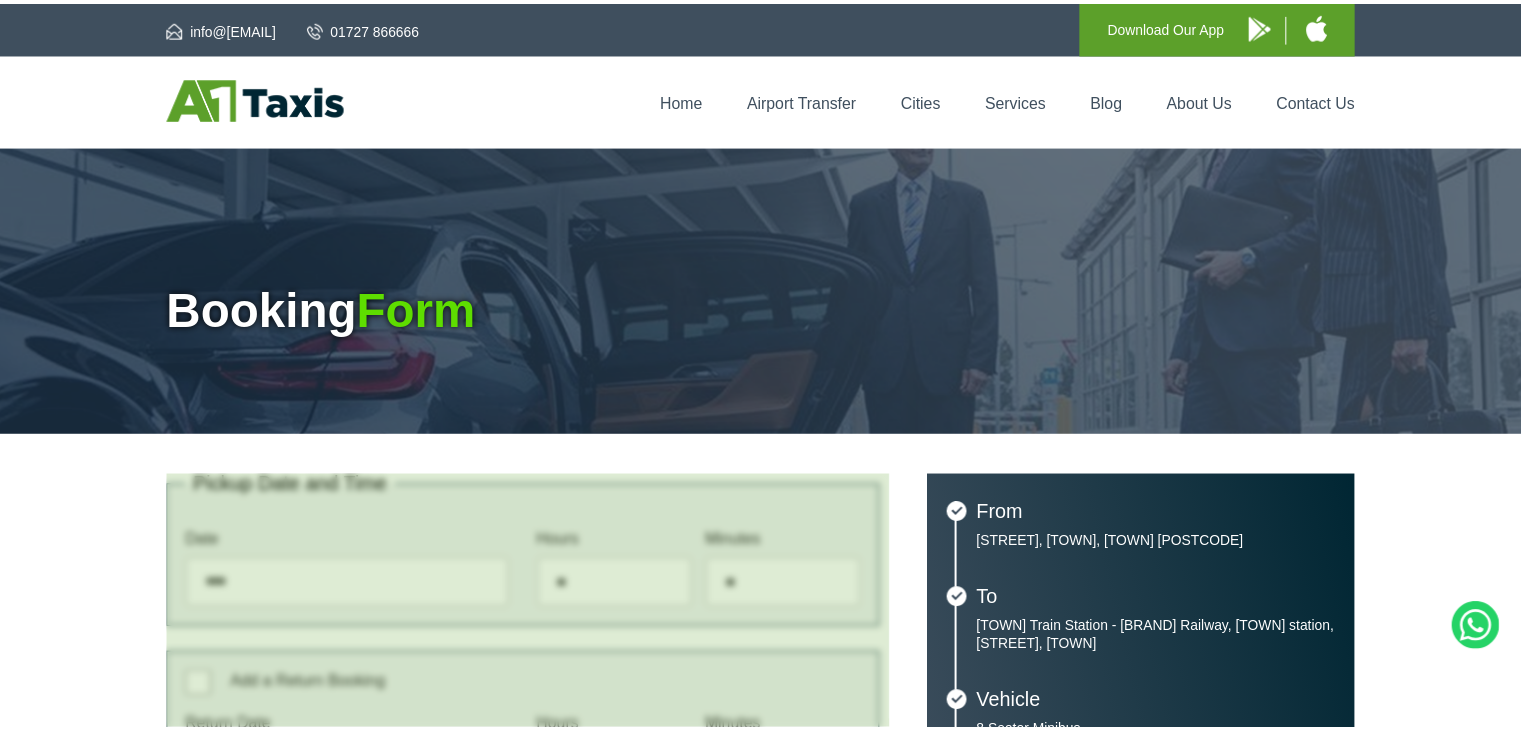 scroll, scrollTop: 0, scrollLeft: 0, axis: both 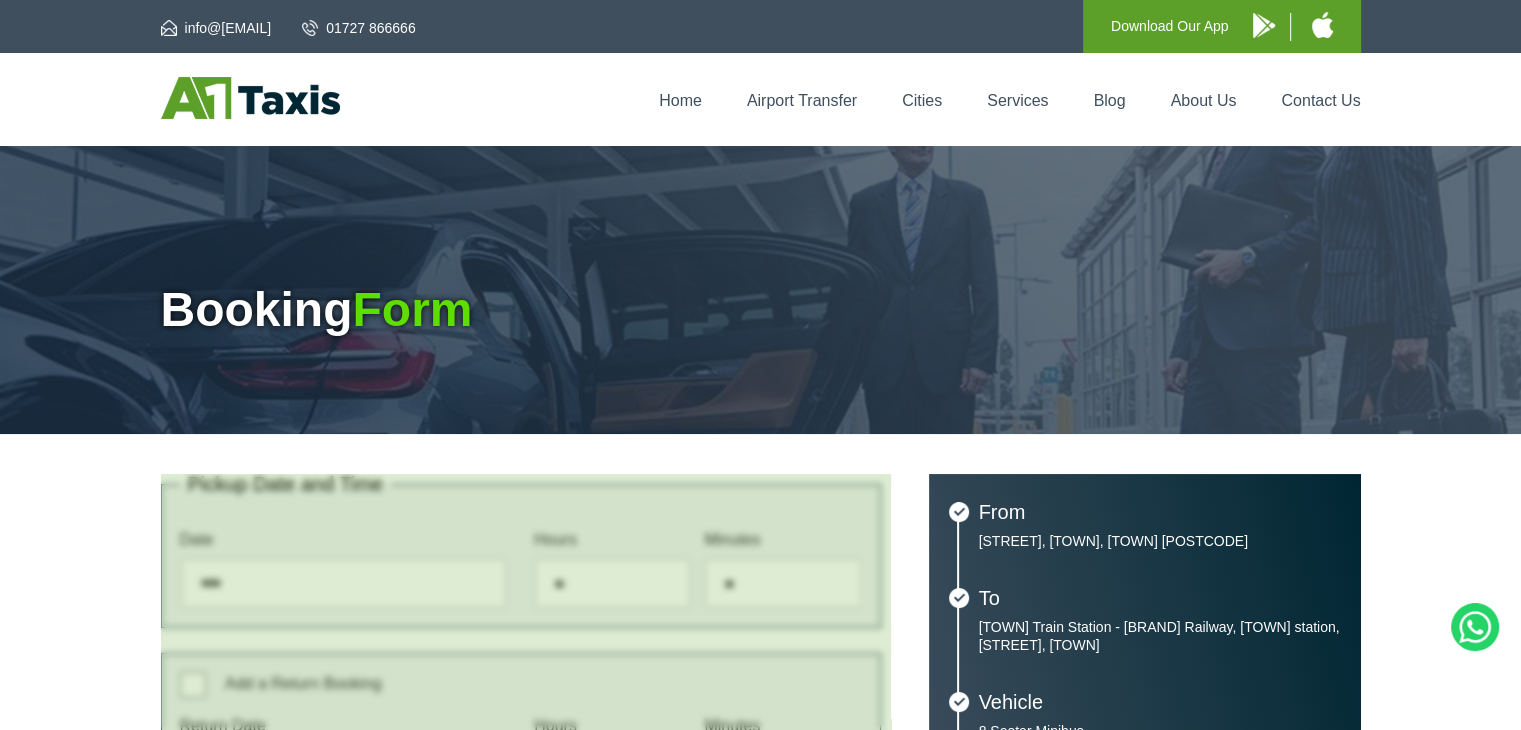 type on "**********" 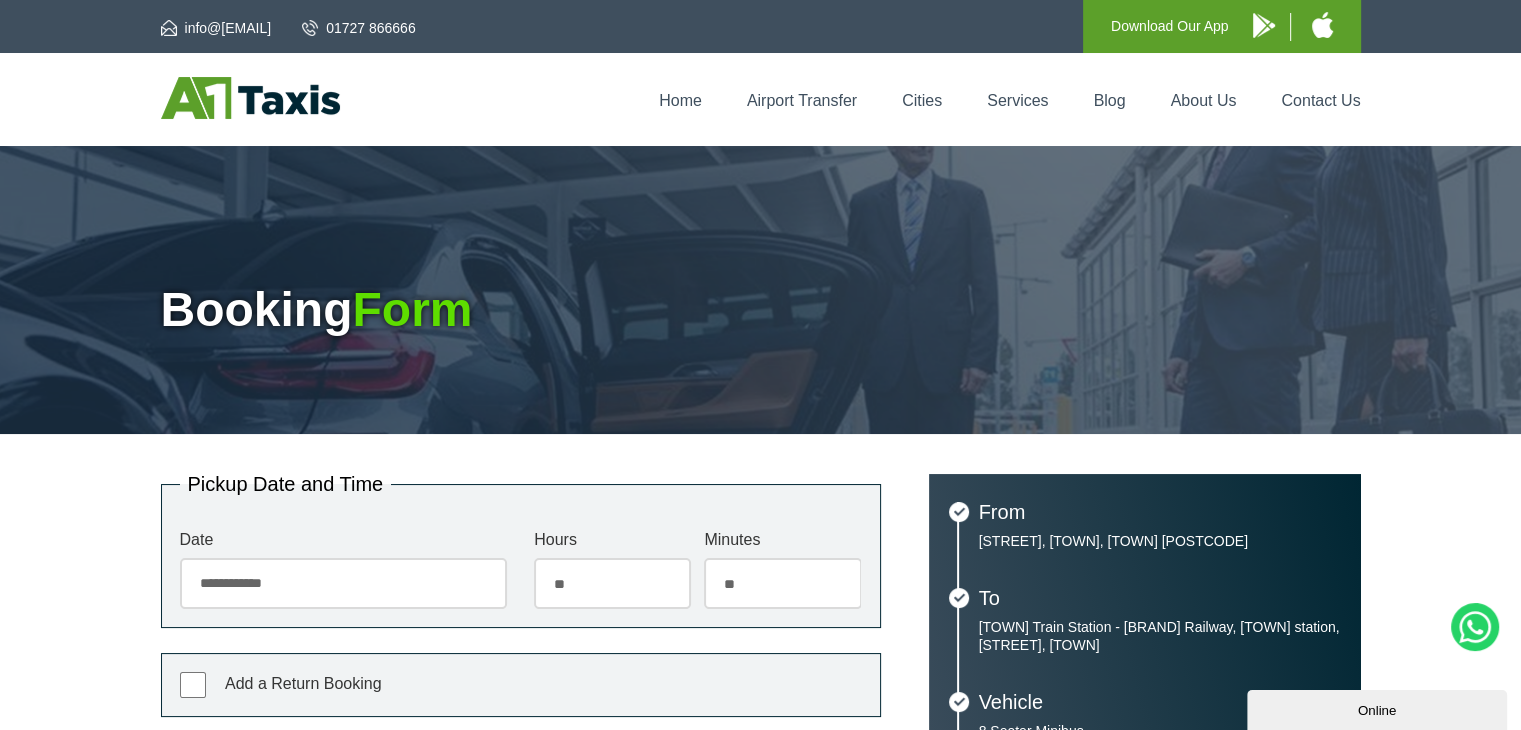 scroll, scrollTop: 0, scrollLeft: 0, axis: both 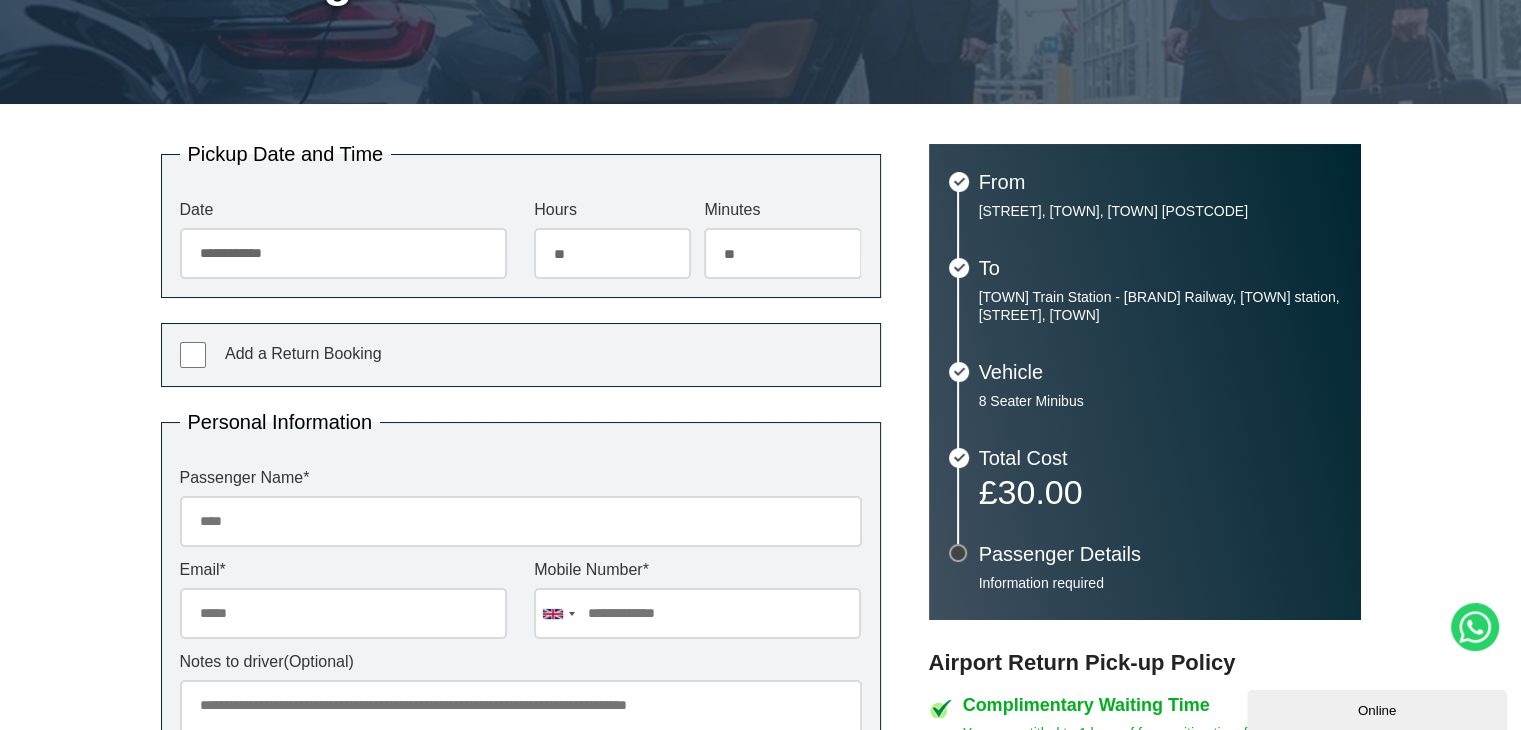 click on "Passenger Name  *" at bounding box center (521, 521) 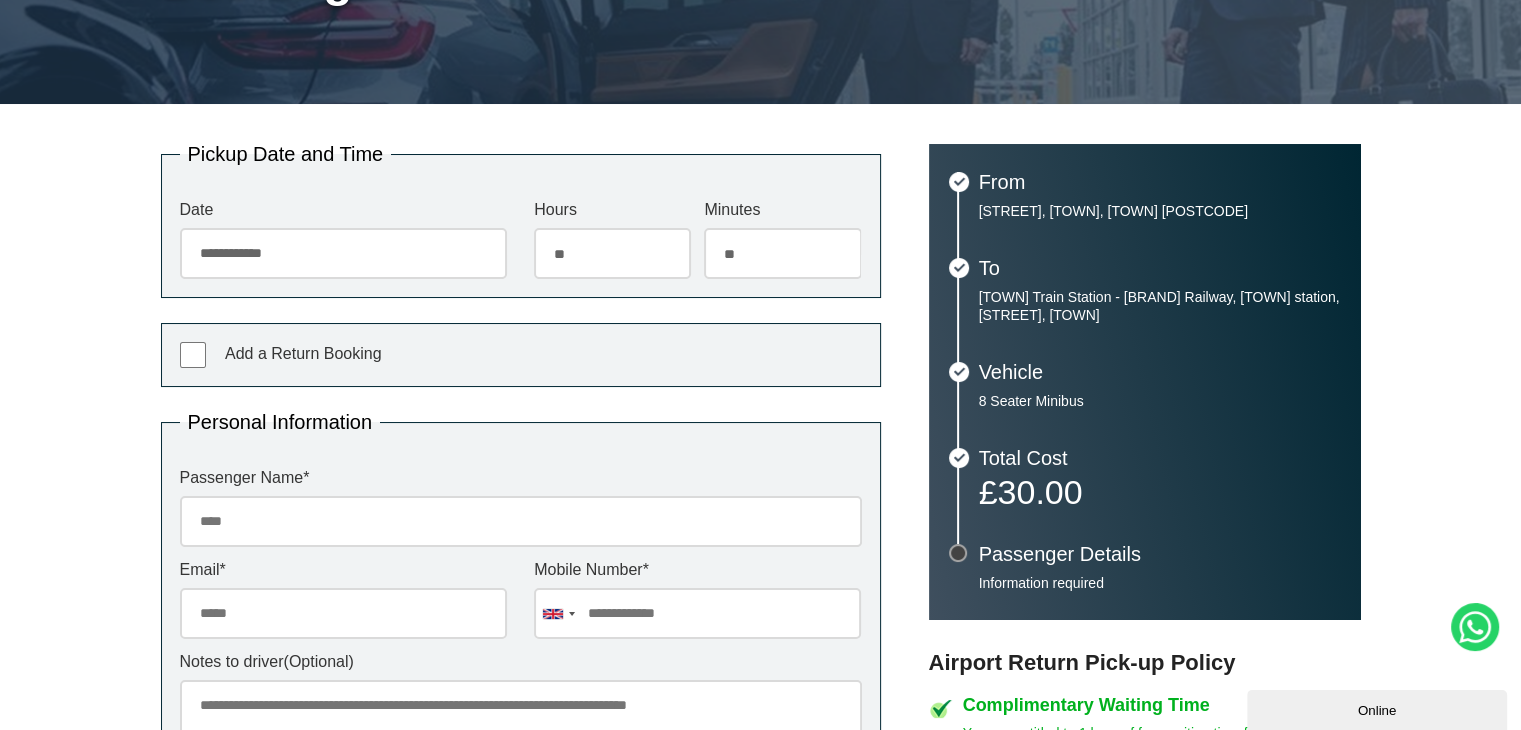 type on "**********" 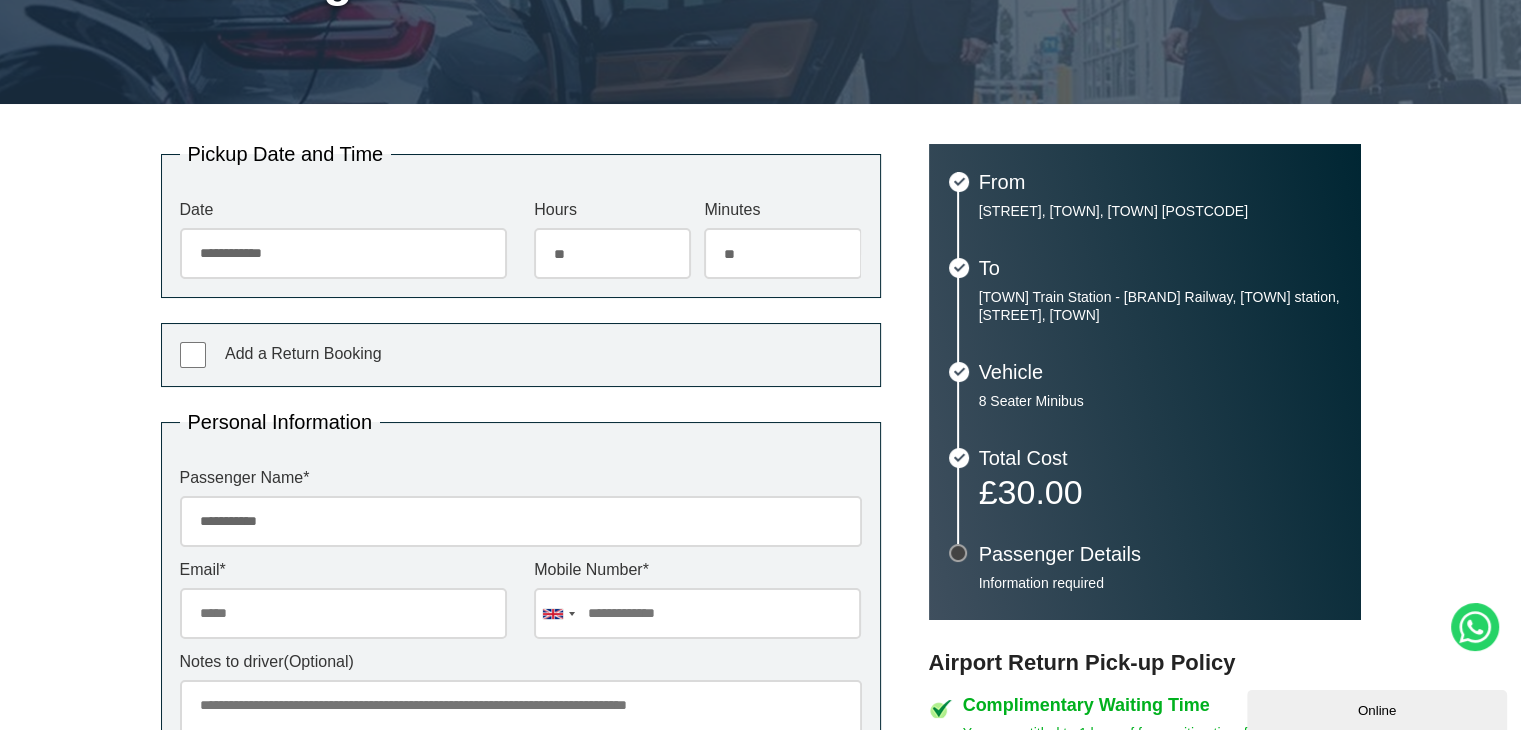type on "**********" 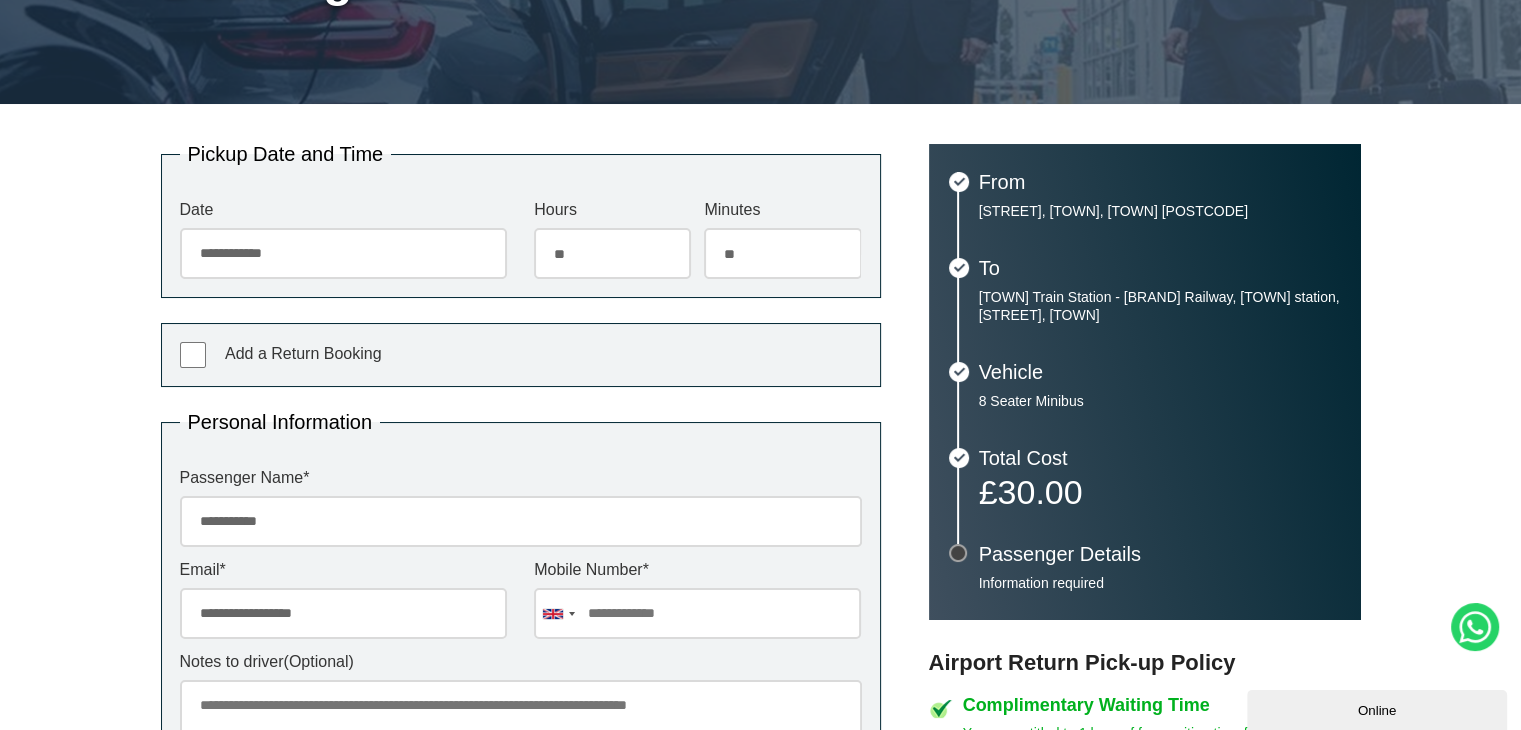 type on "**********" 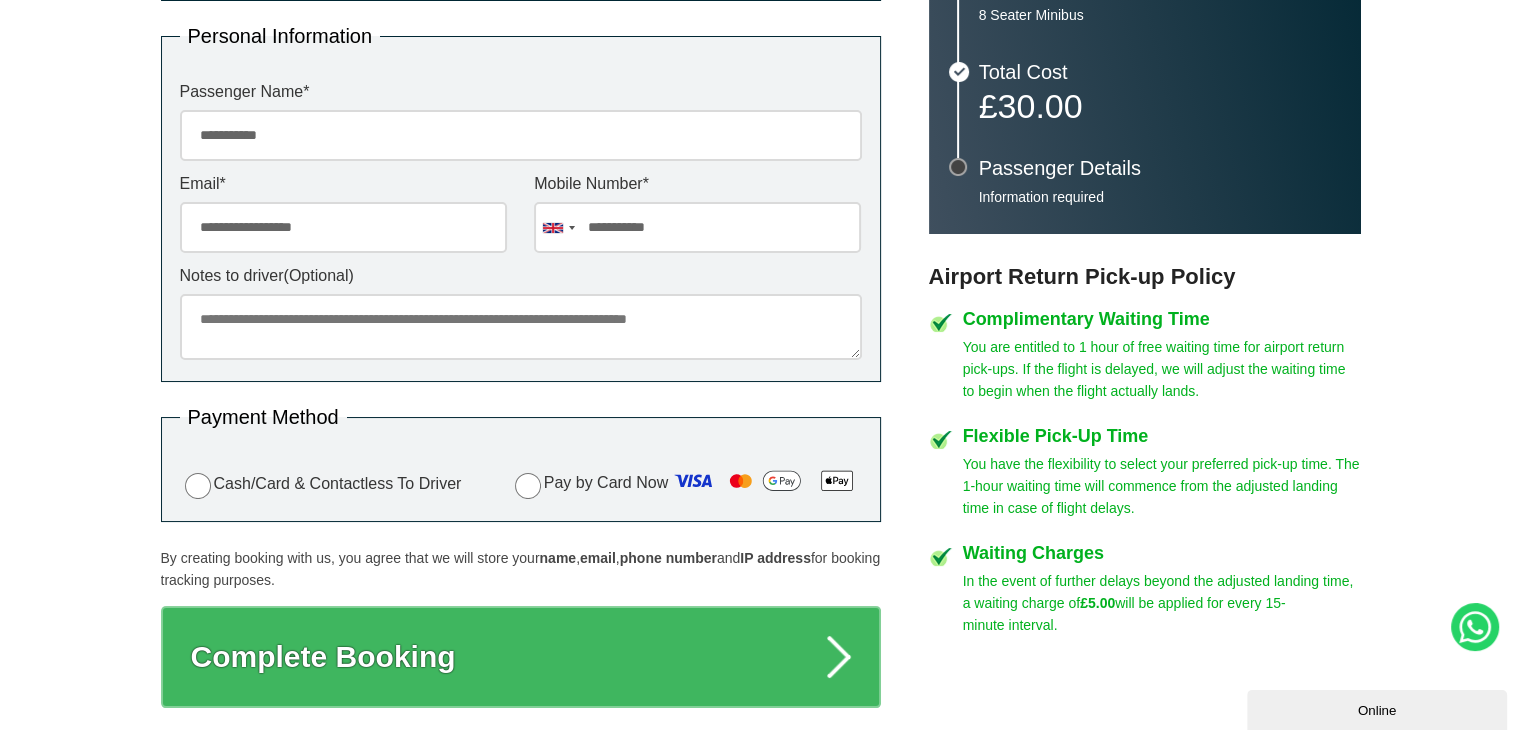 scroll, scrollTop: 720, scrollLeft: 0, axis: vertical 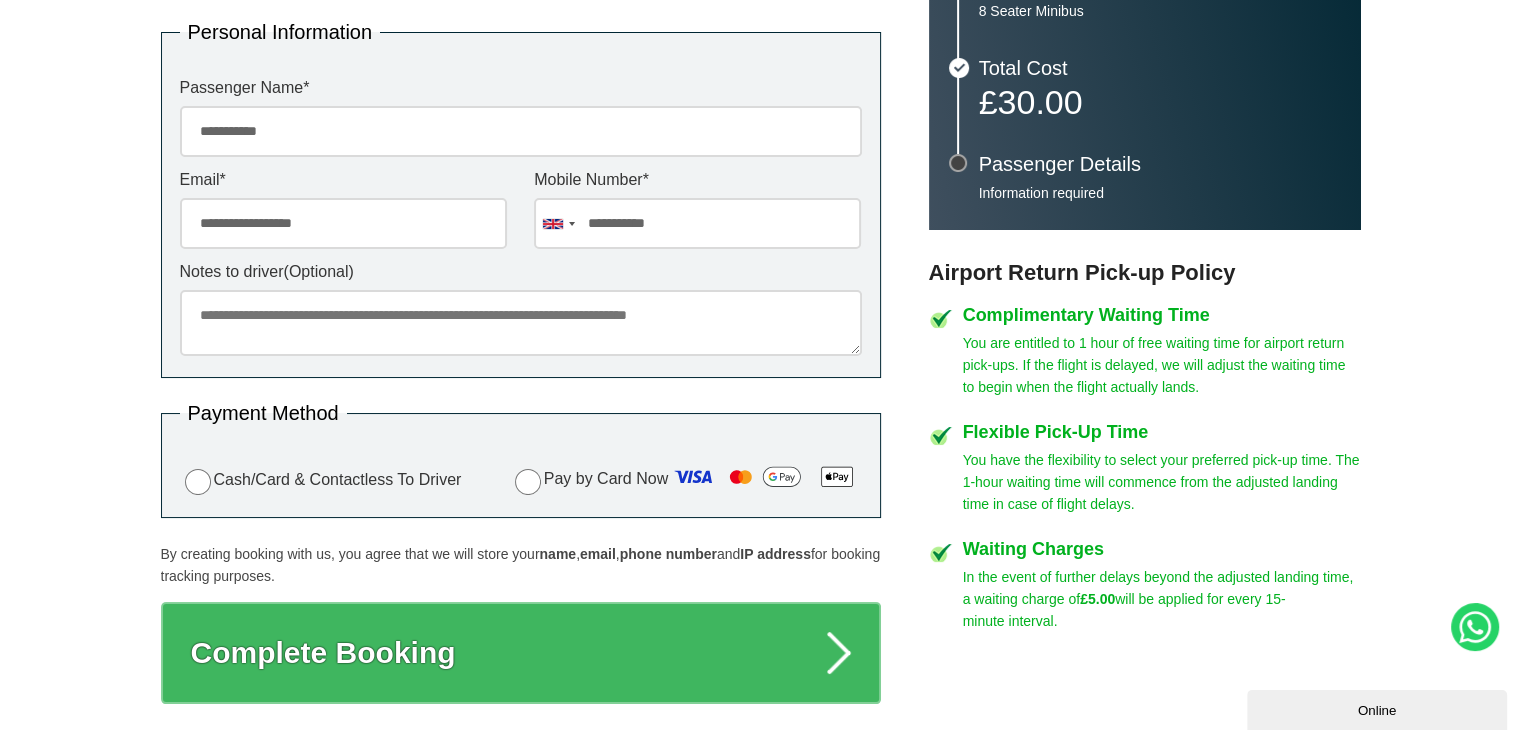 click on "Notes to driver  (Optional)" at bounding box center (521, 323) 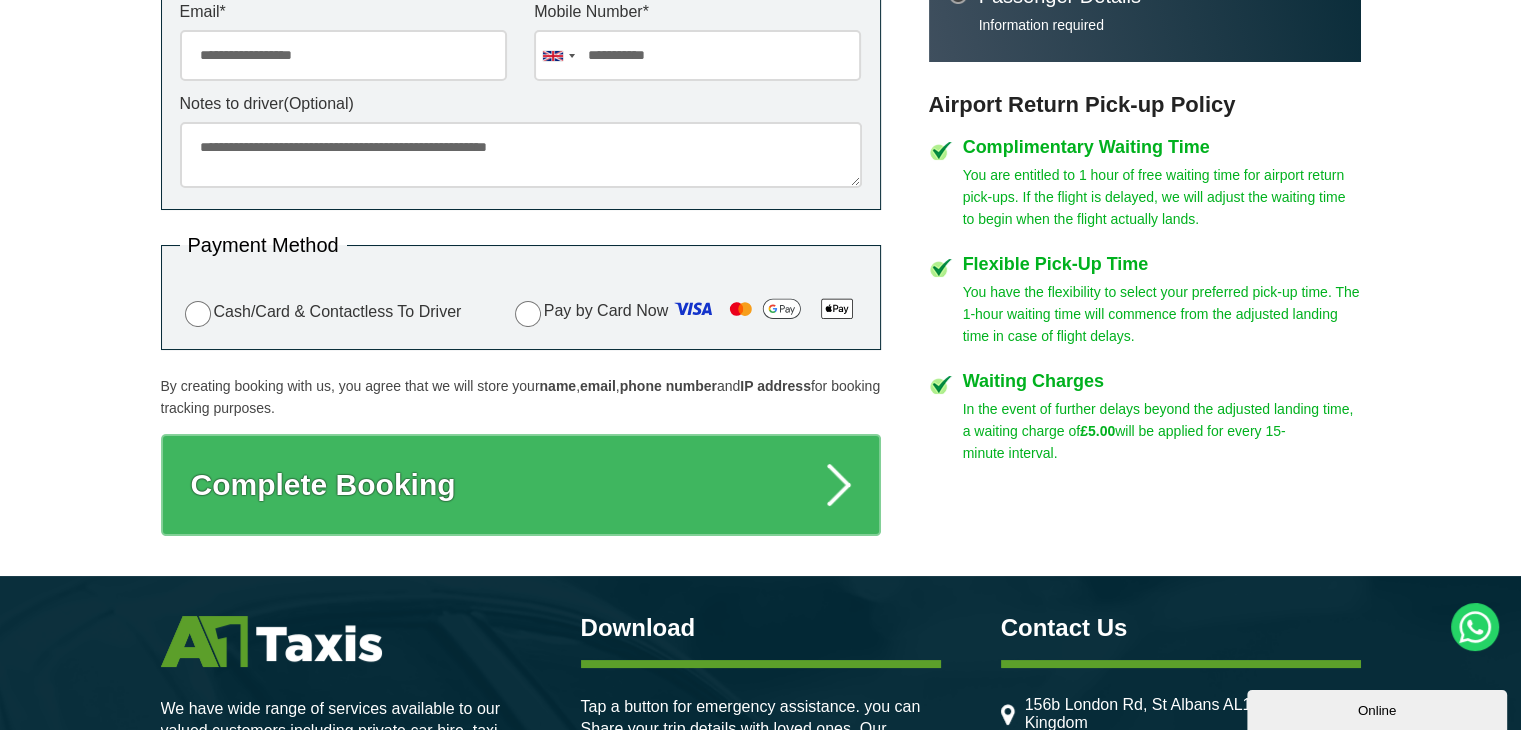 scroll, scrollTop: 903, scrollLeft: 0, axis: vertical 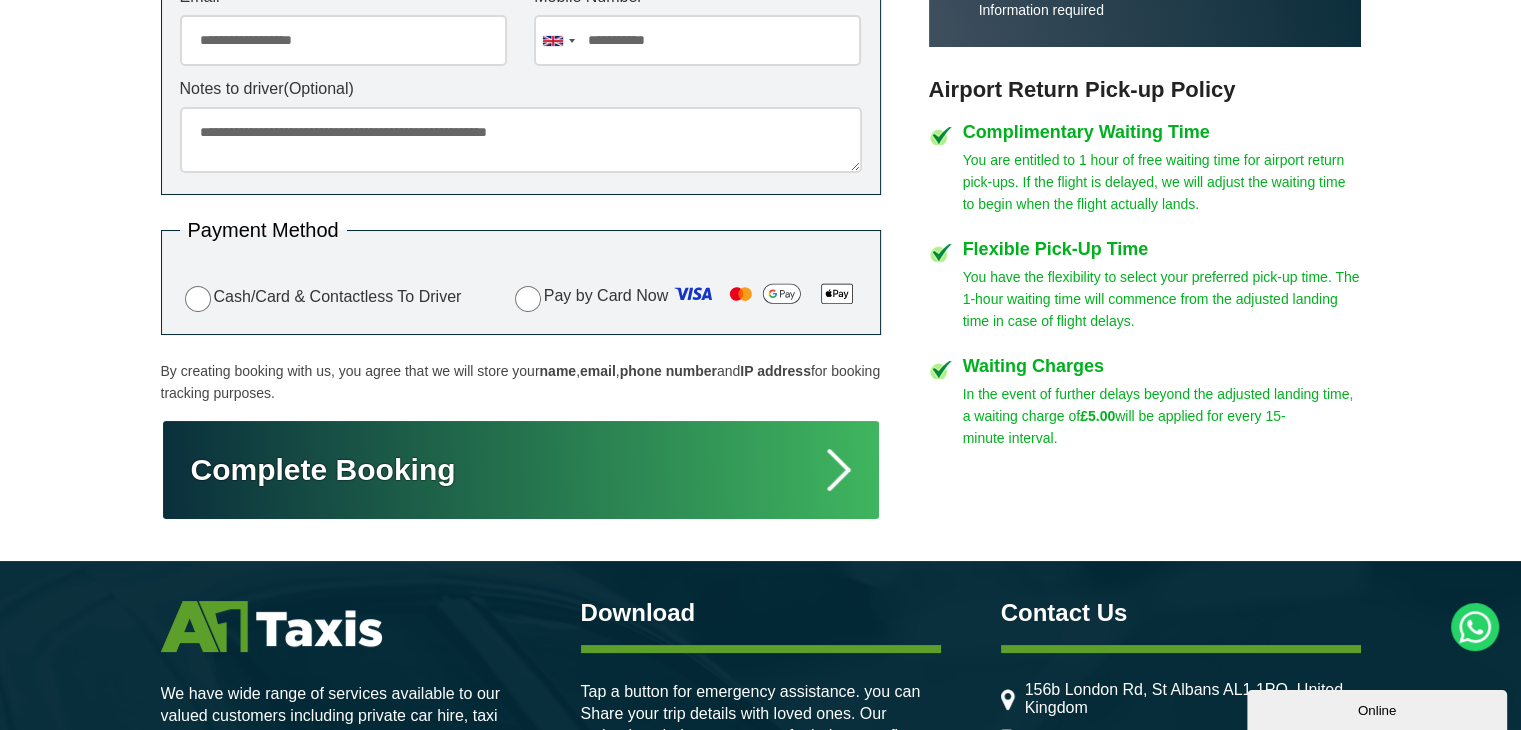 type on "**********" 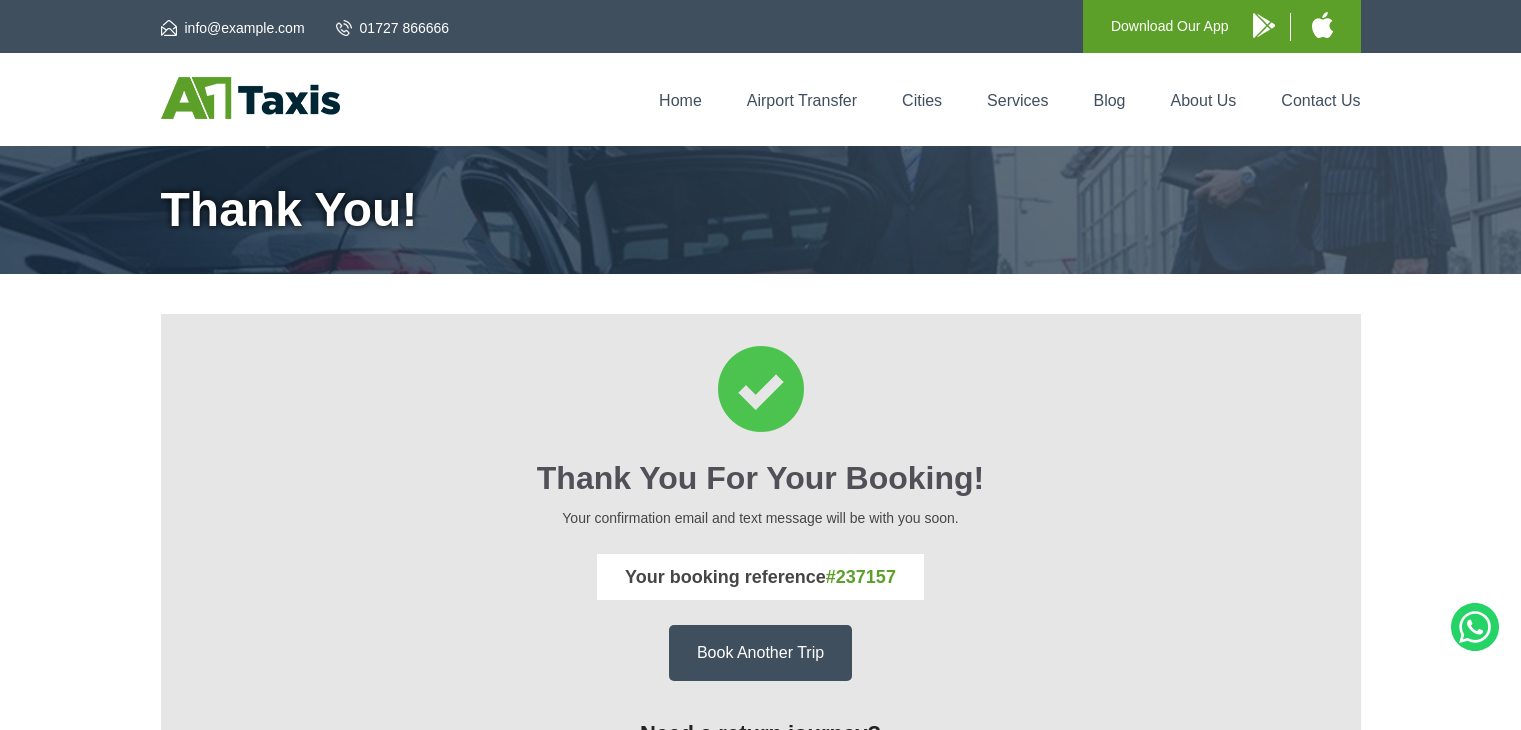 scroll, scrollTop: 0, scrollLeft: 0, axis: both 